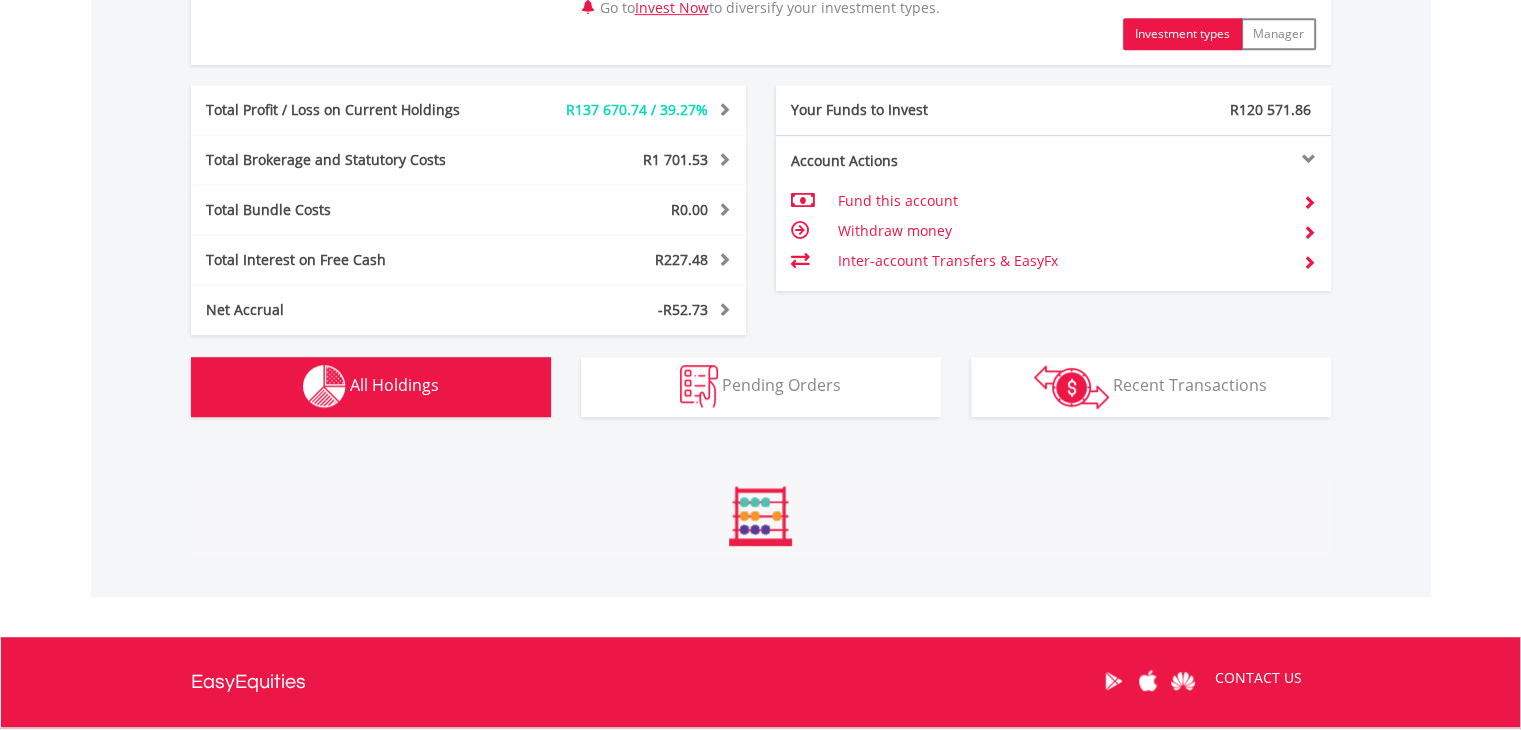 scroll, scrollTop: 1215, scrollLeft: 0, axis: vertical 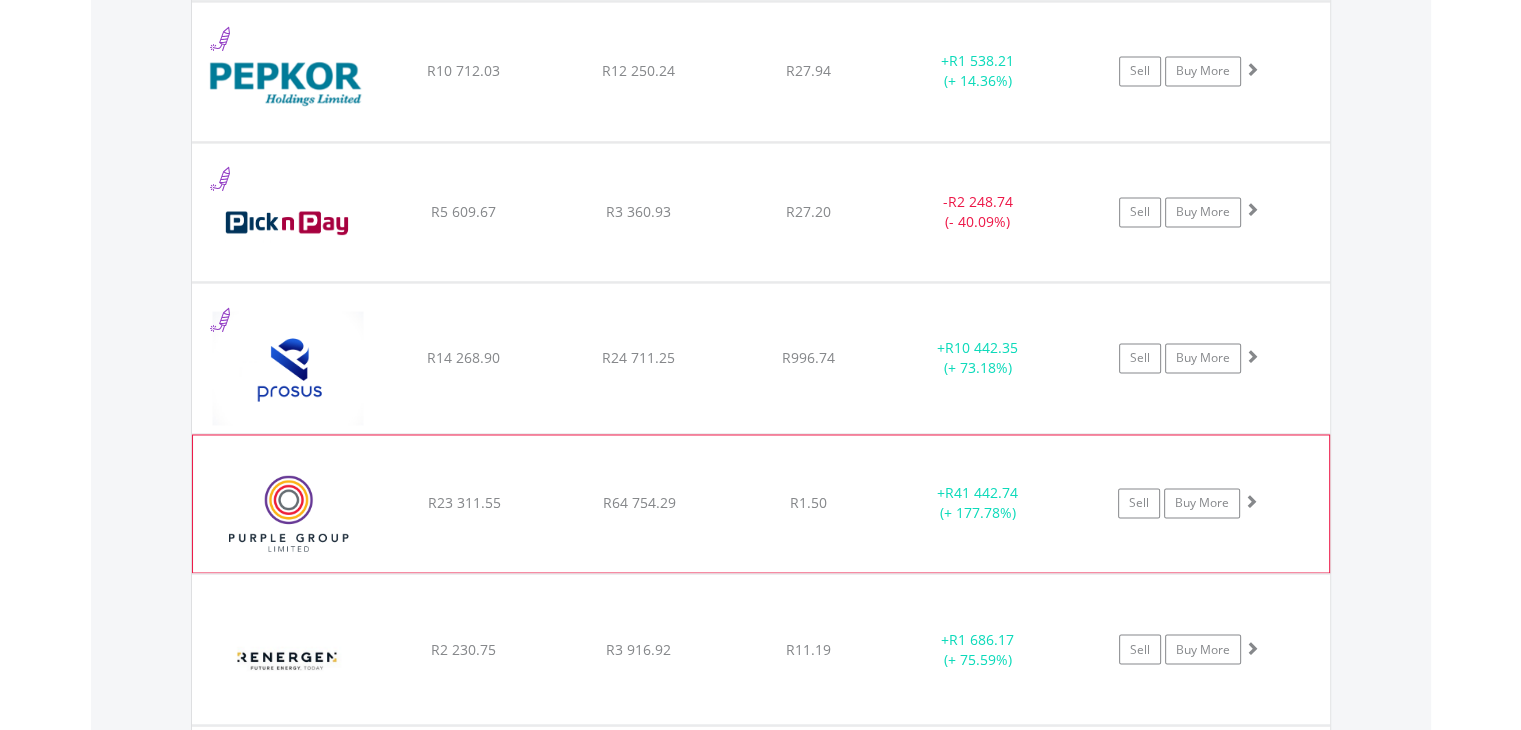 click on "R1.50" at bounding box center [808, -1524] 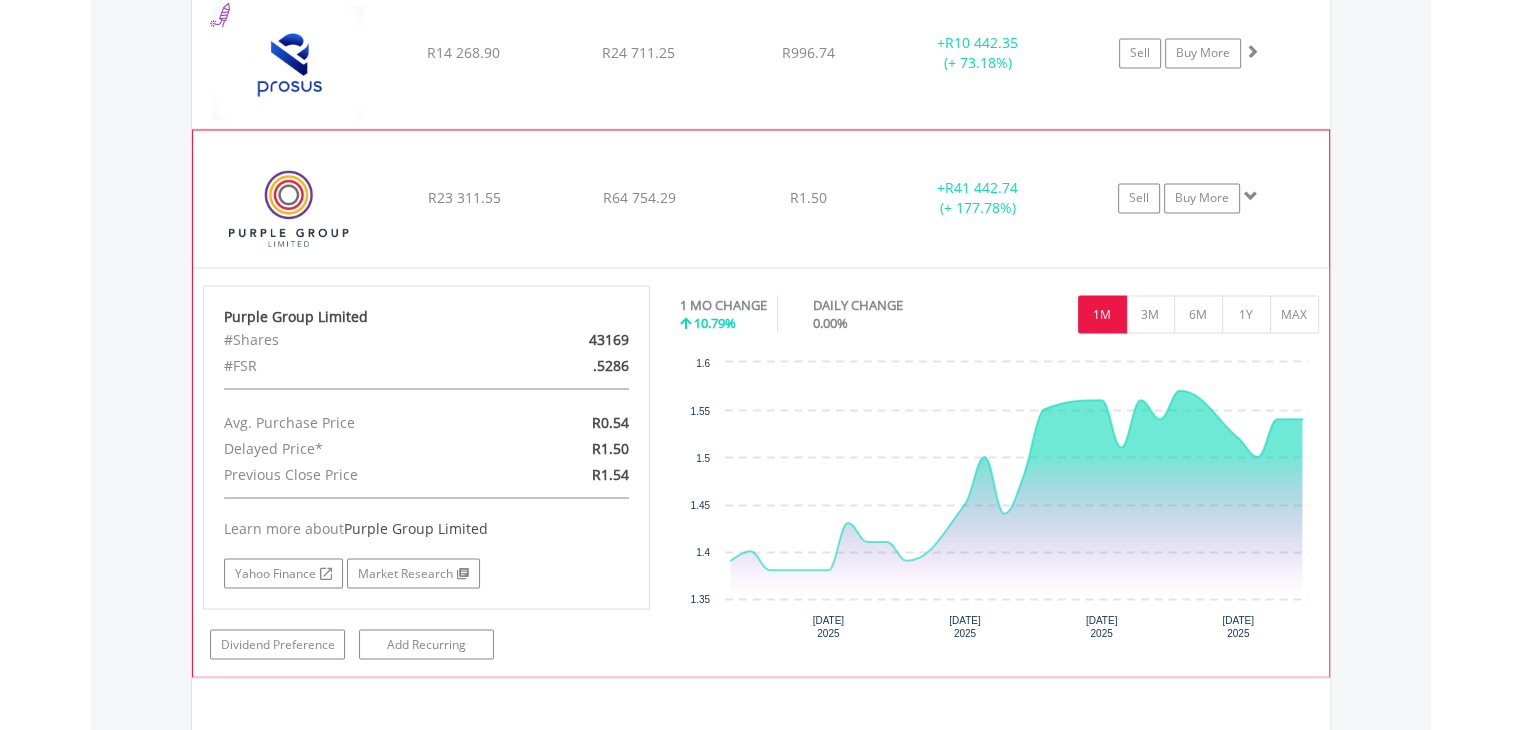 scroll, scrollTop: 3561, scrollLeft: 0, axis: vertical 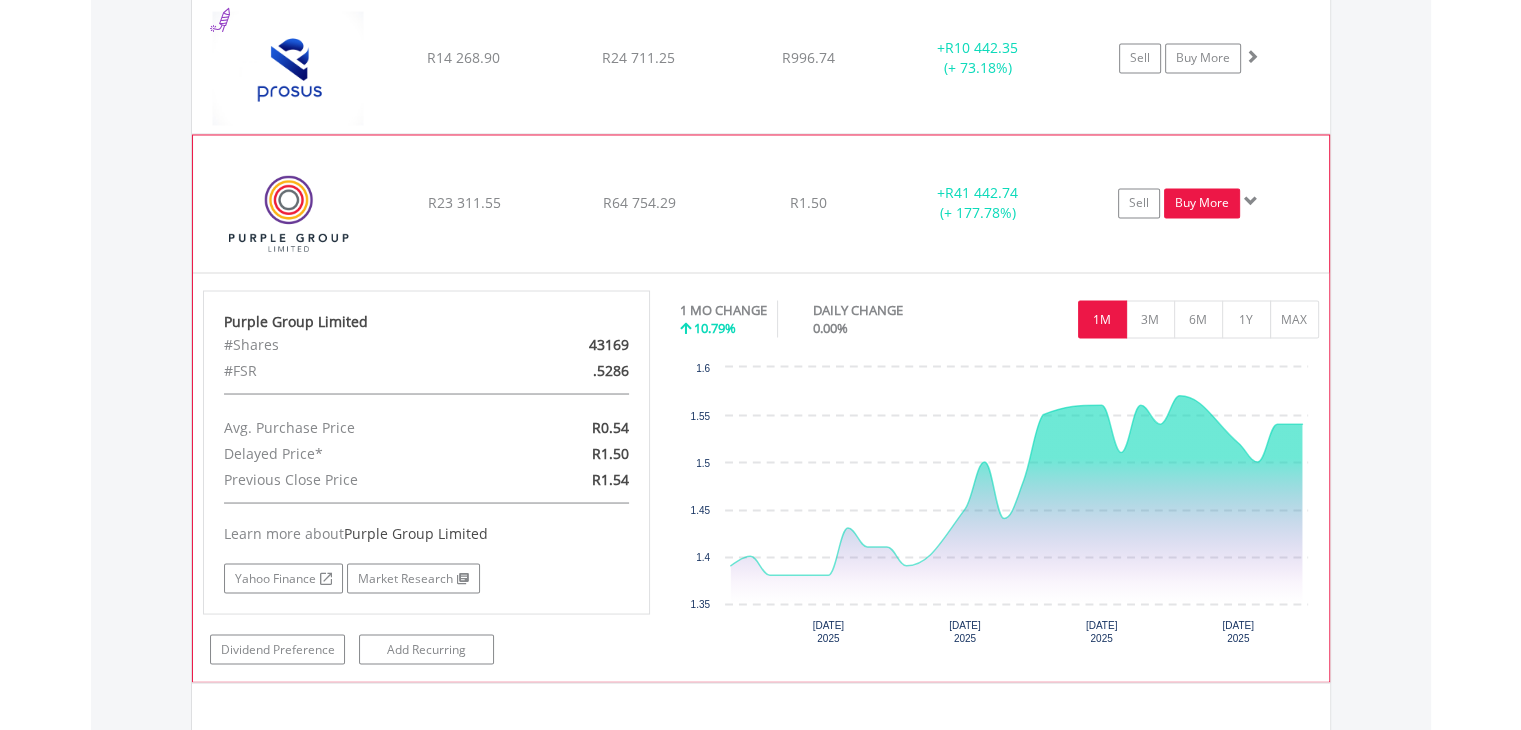 click on "Buy More" at bounding box center [1202, 203] 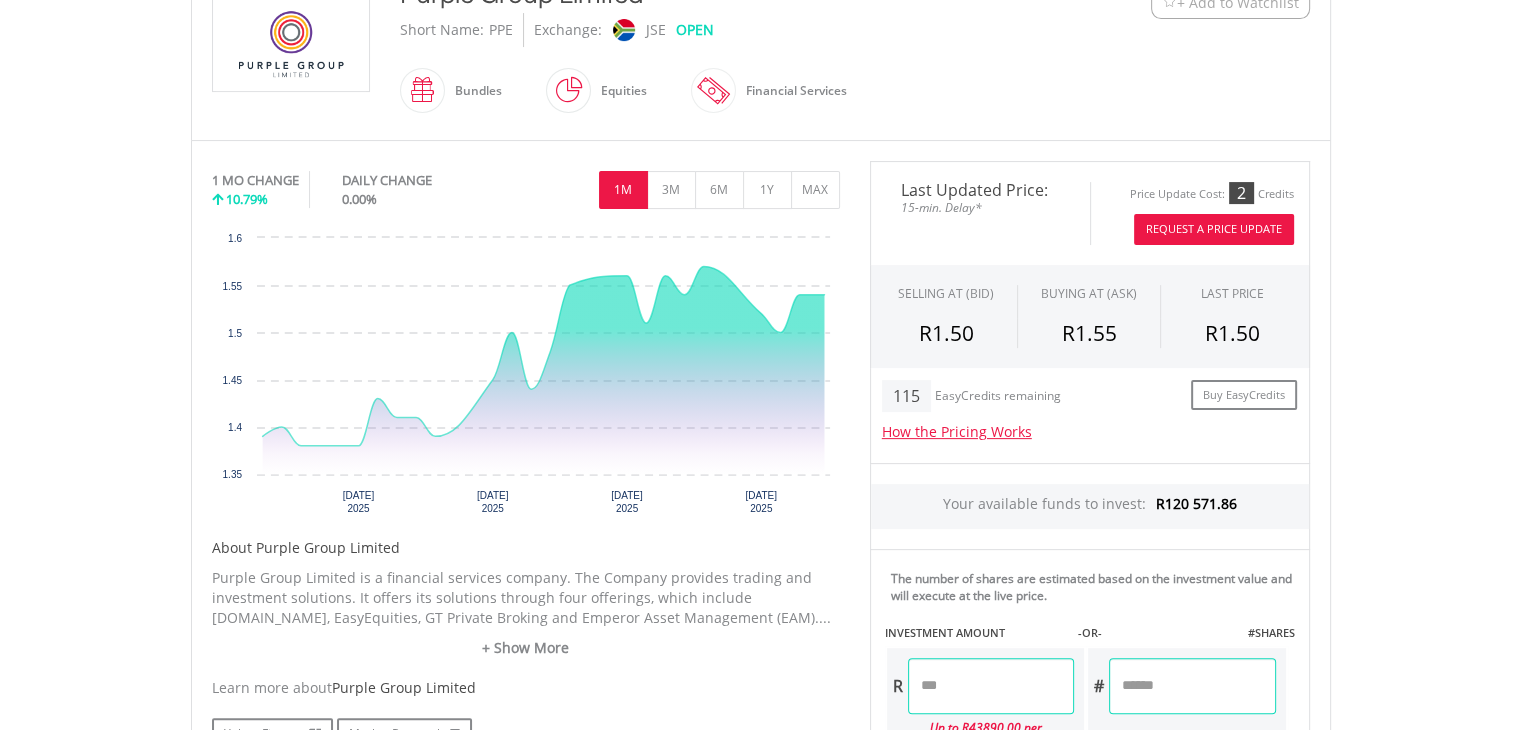 scroll, scrollTop: 600, scrollLeft: 0, axis: vertical 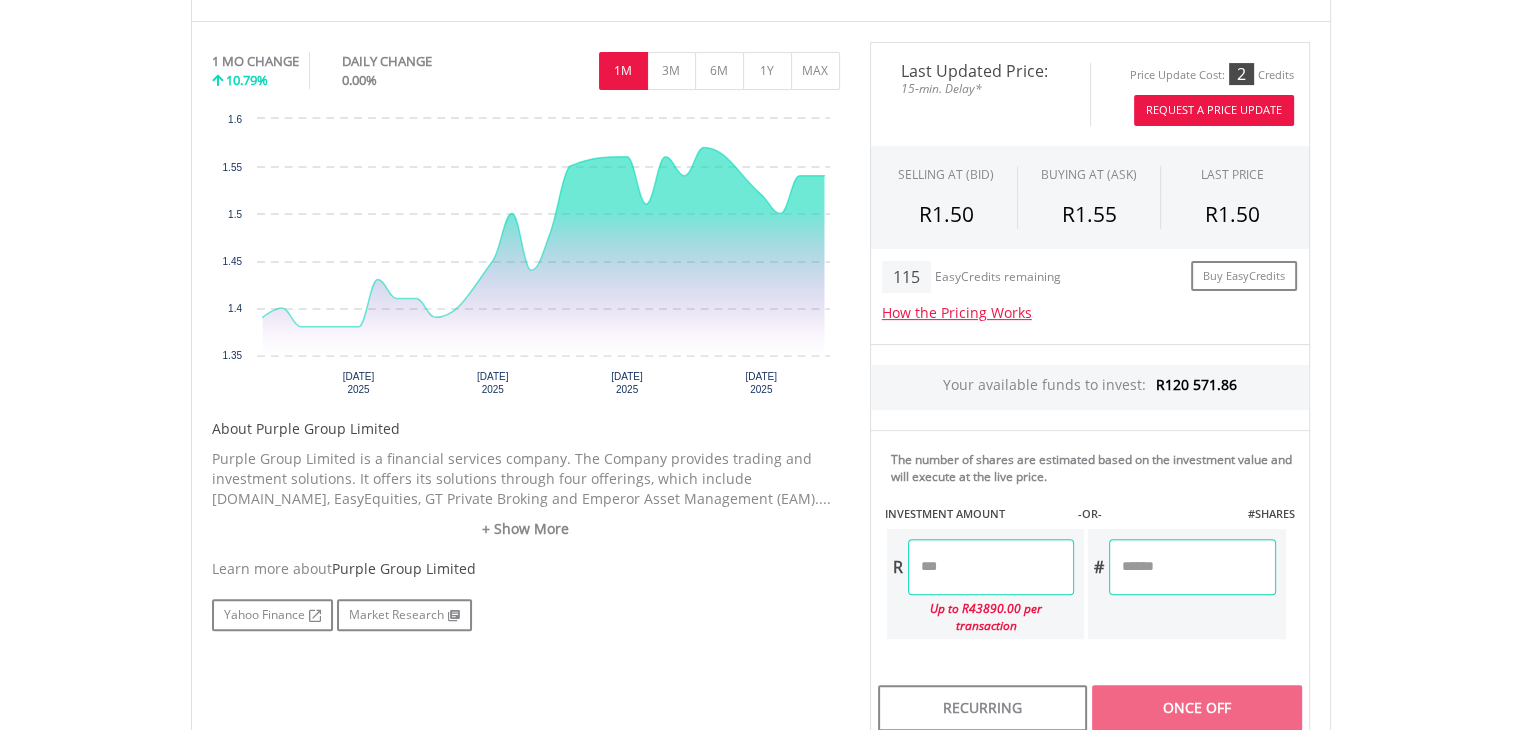 click on "Request A Price Update" at bounding box center [1214, 110] 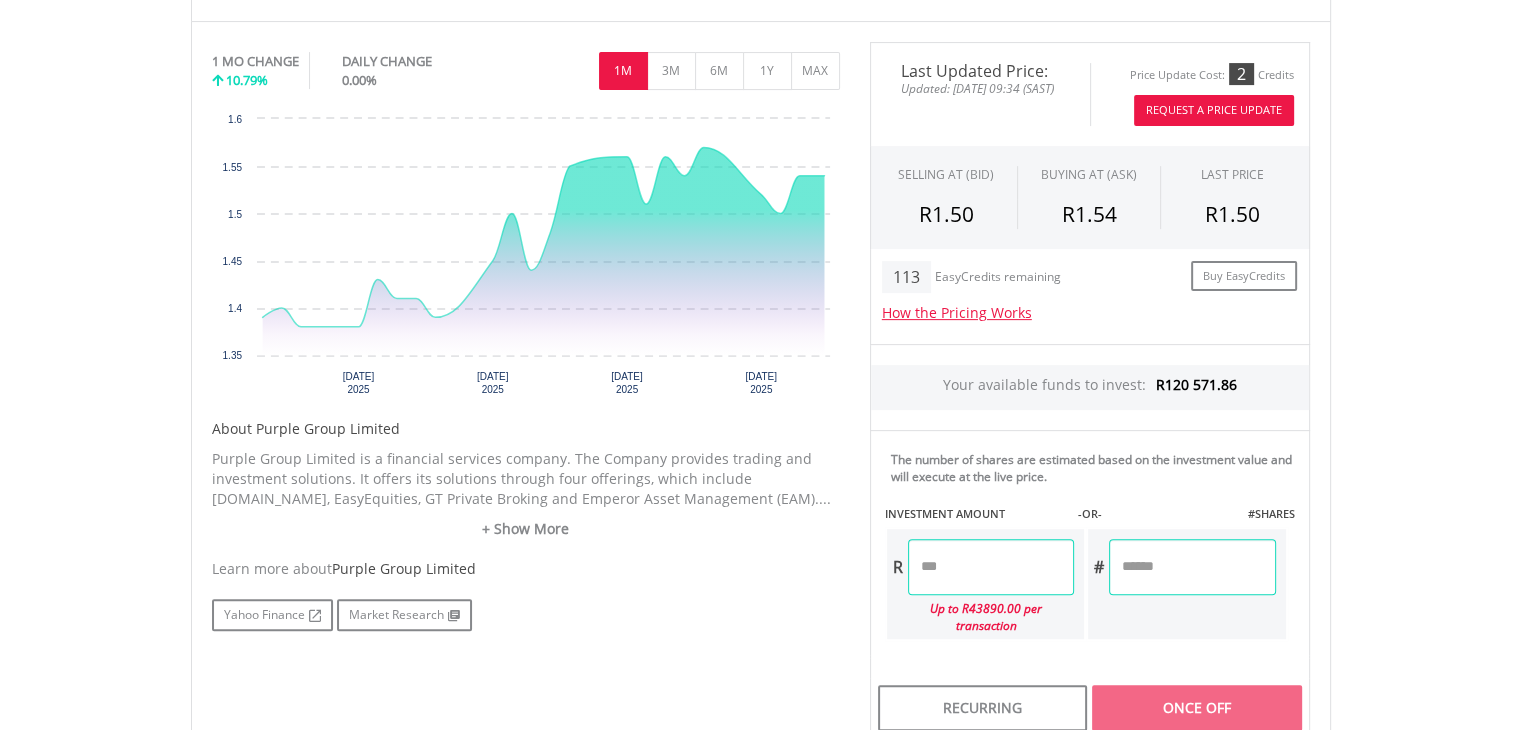 click at bounding box center [991, 567] 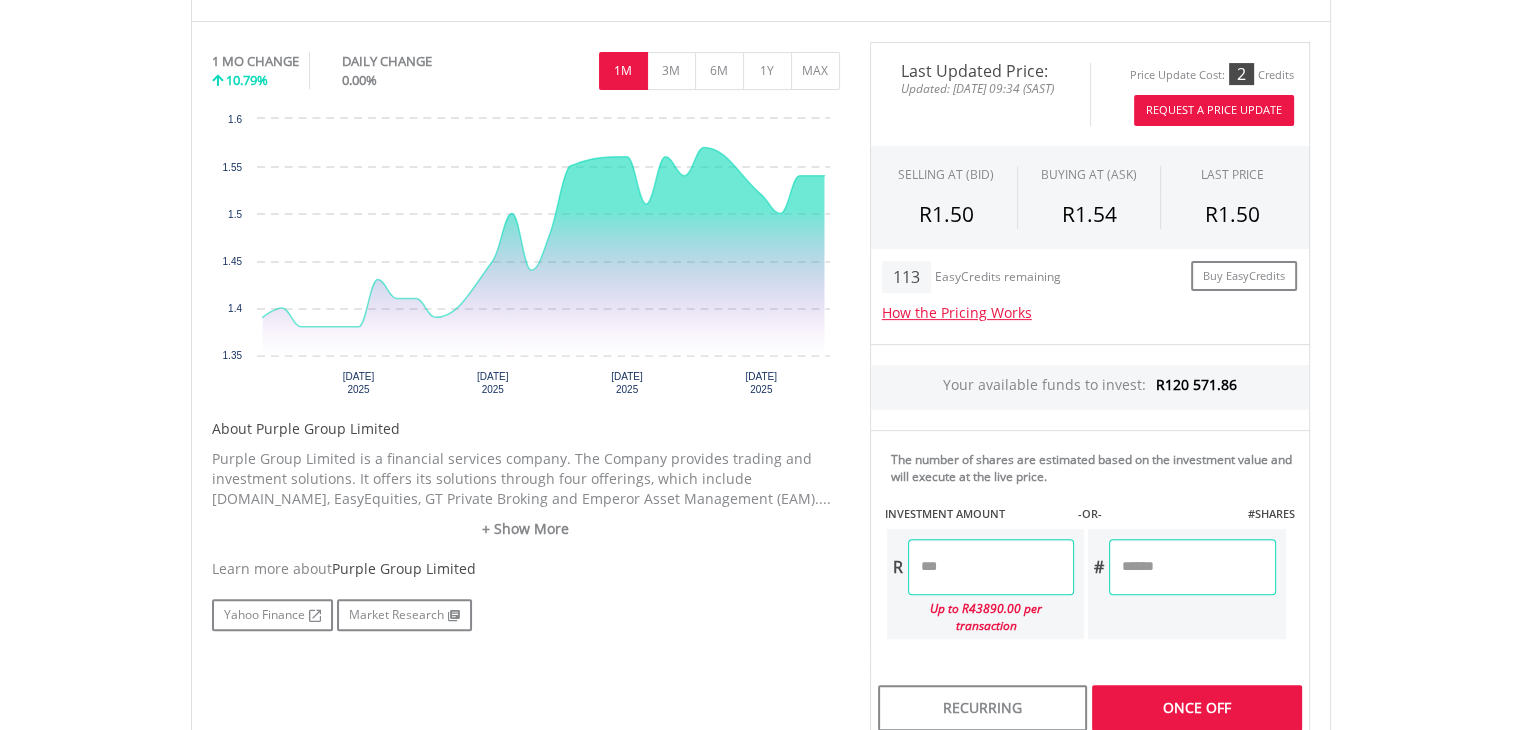 type on "********" 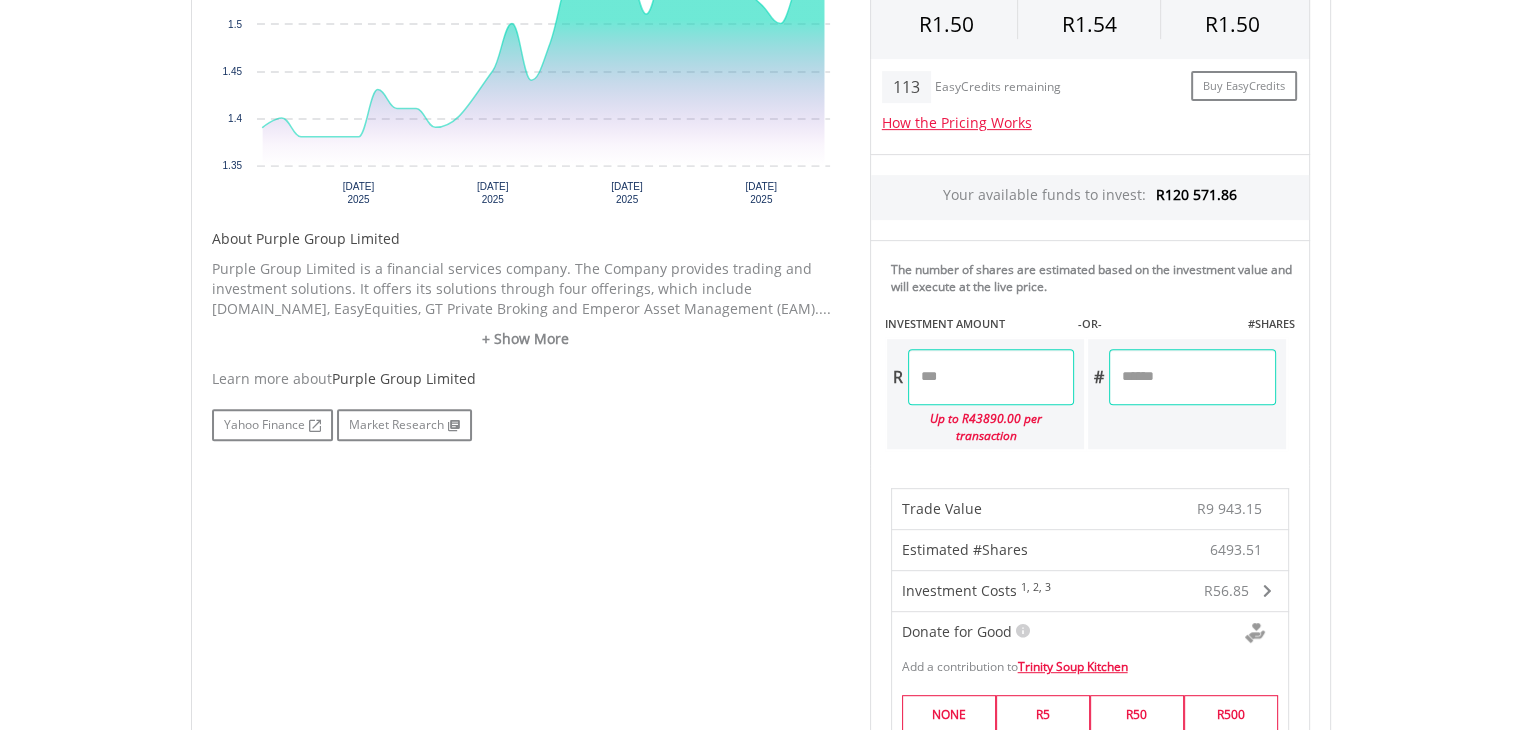 scroll, scrollTop: 800, scrollLeft: 0, axis: vertical 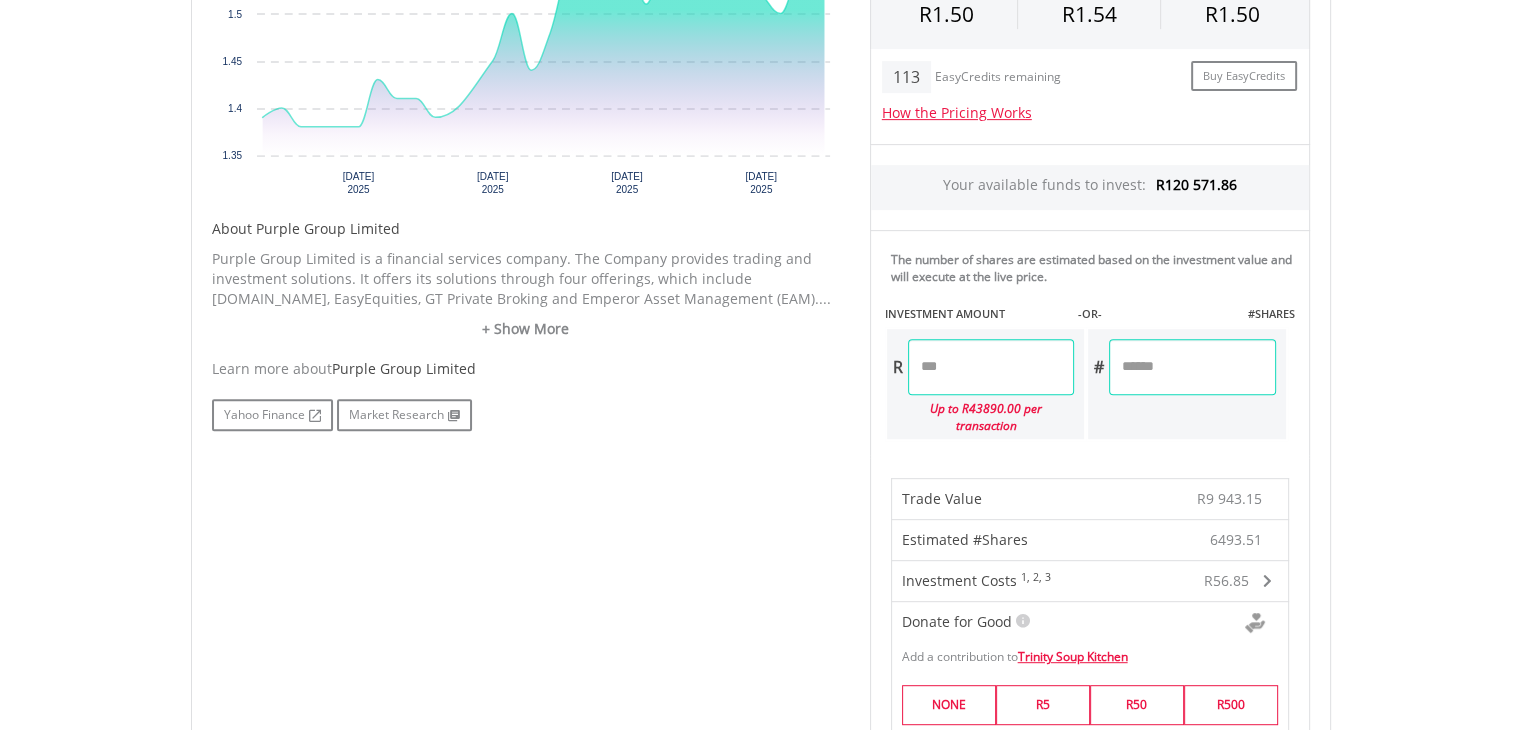 click on "********" at bounding box center (991, 367) 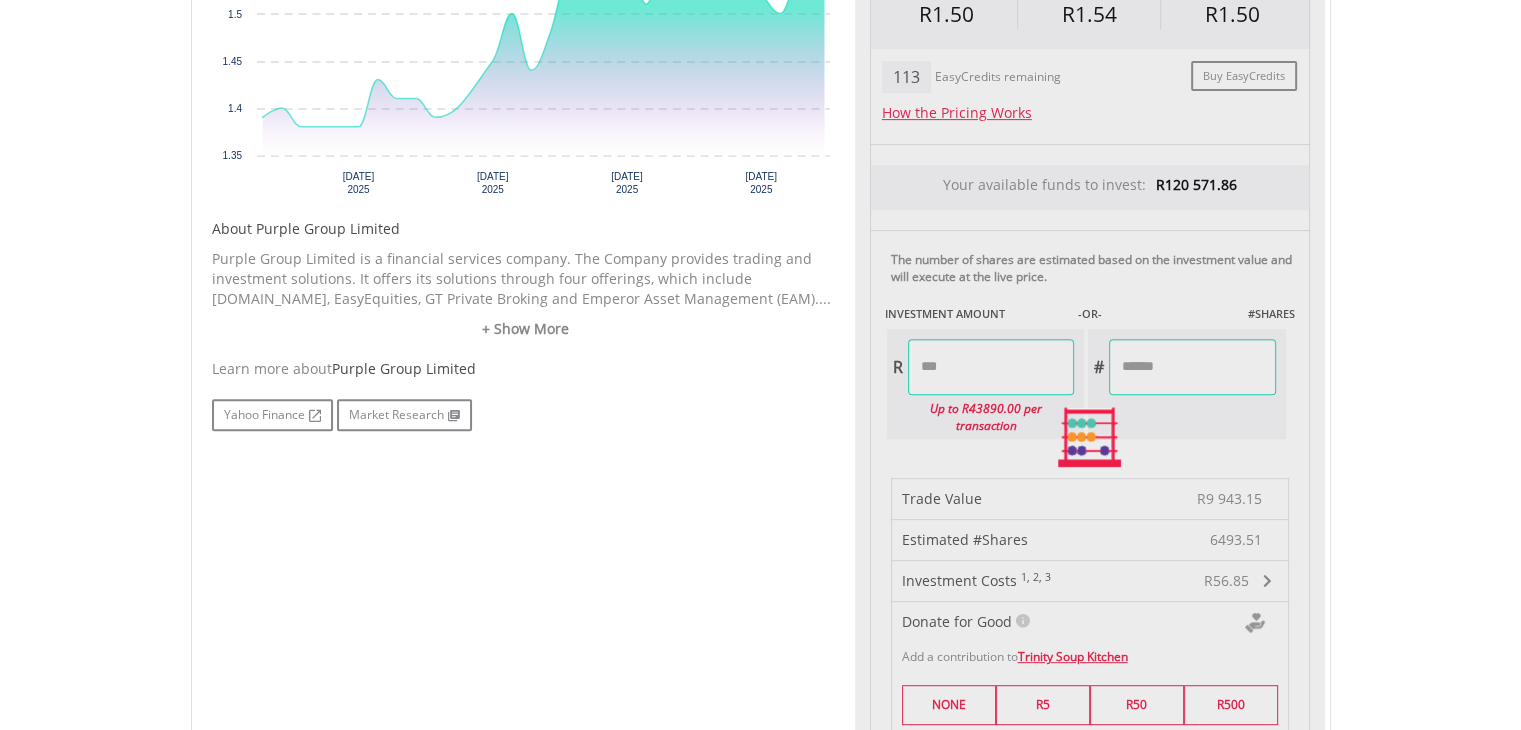type on "*******" 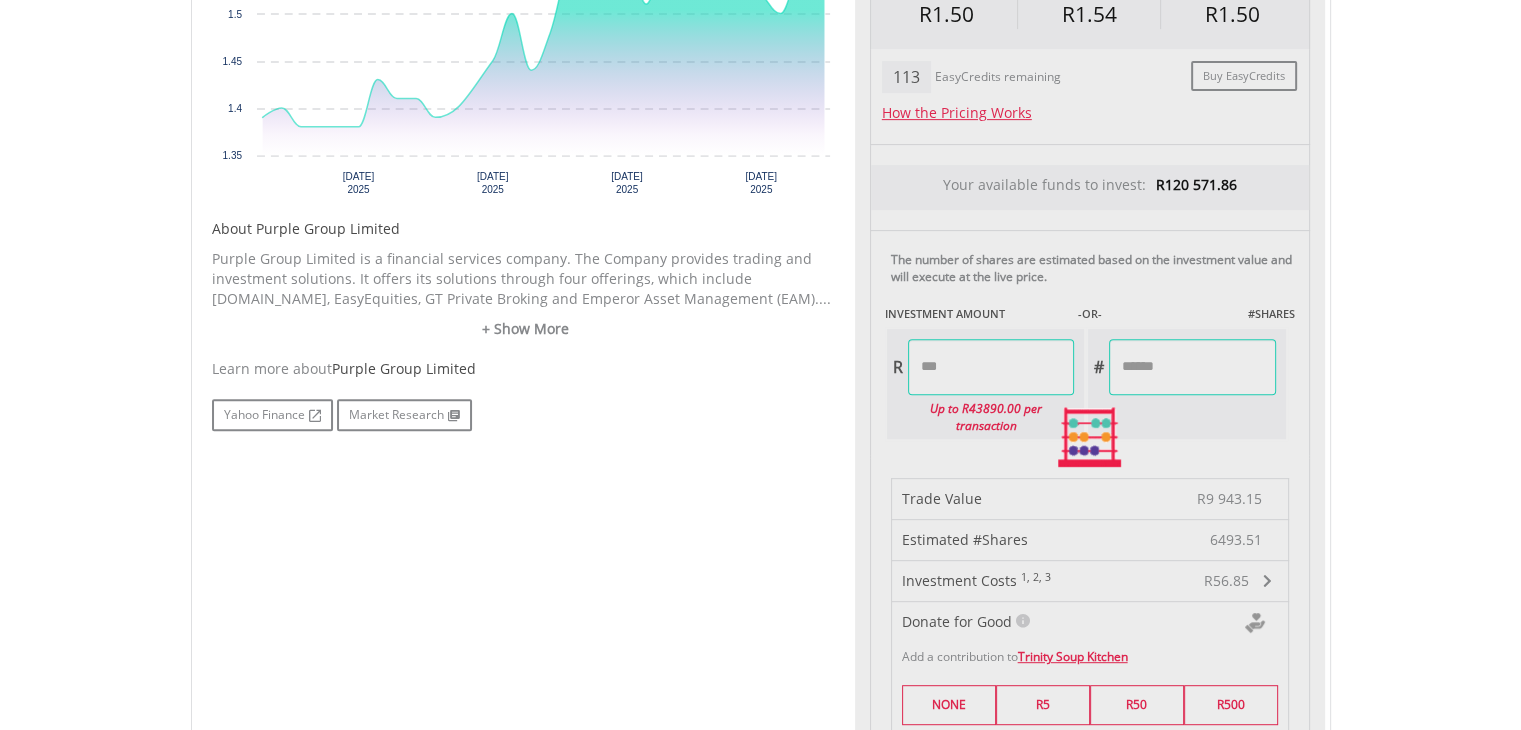 type on "*********" 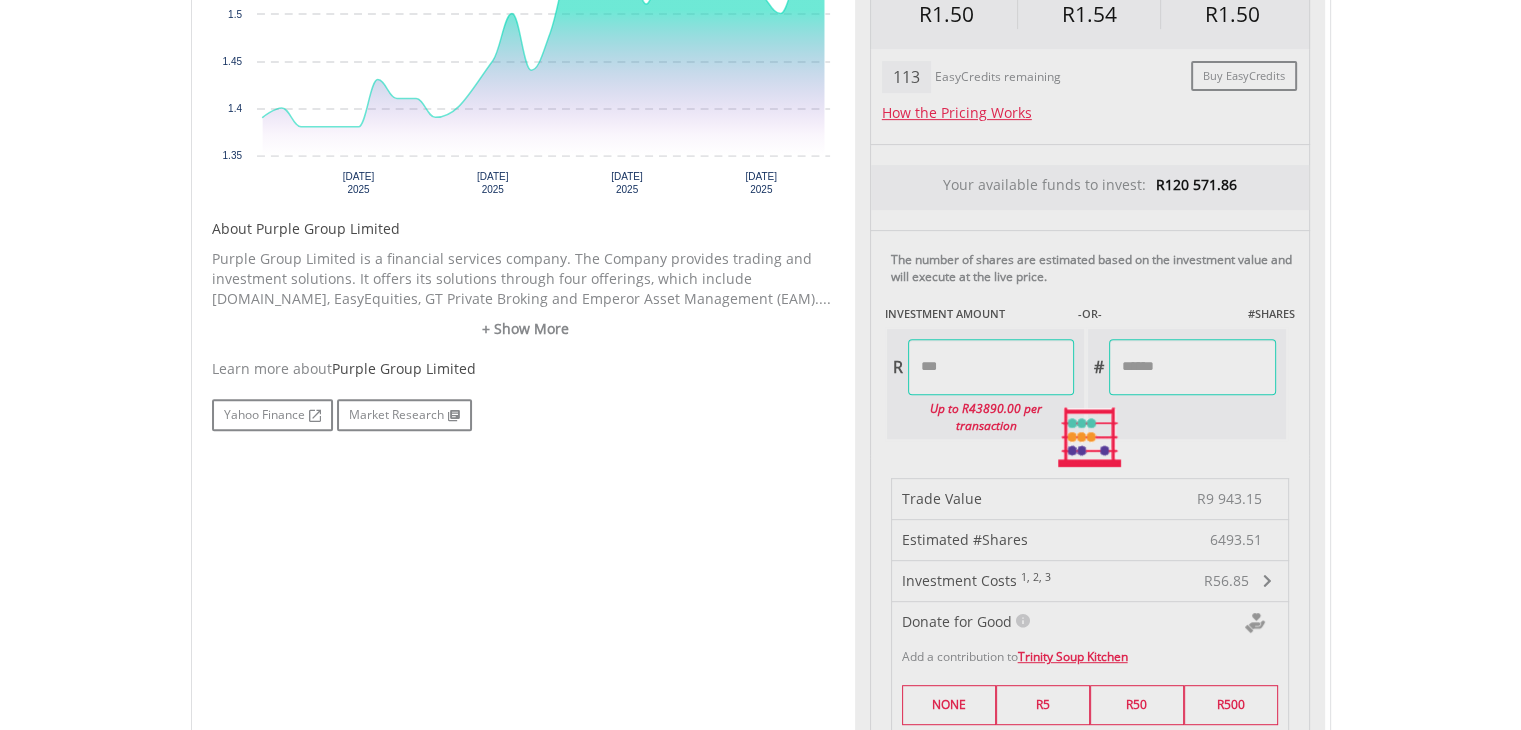 click on "My Investments
Invest Now
New Listings
Sell
My Recurring Investments
Pending Orders
Switch Unit Trusts
Vouchers
Buy a Voucher
Redeem a Voucher" at bounding box center (760, 394) 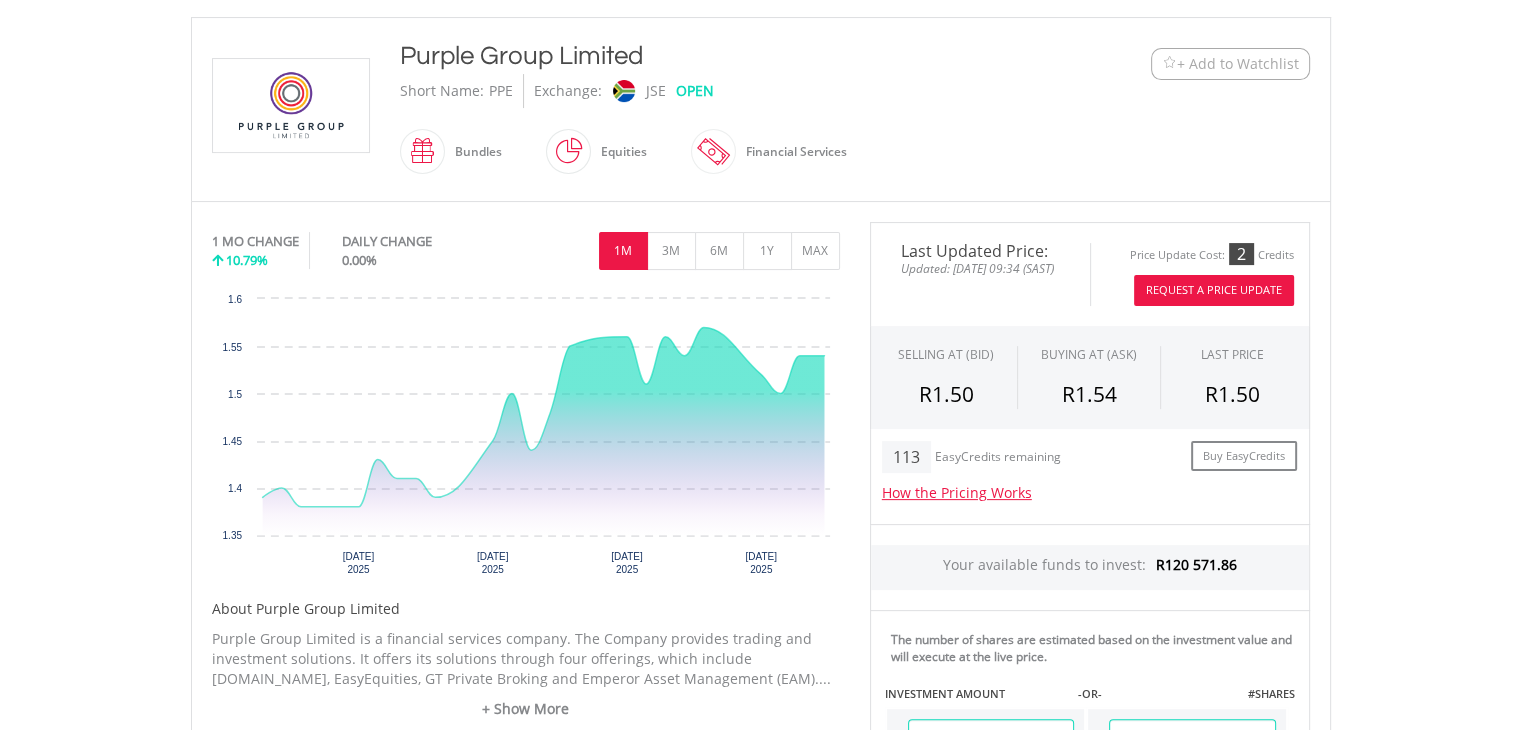 scroll, scrollTop: 400, scrollLeft: 0, axis: vertical 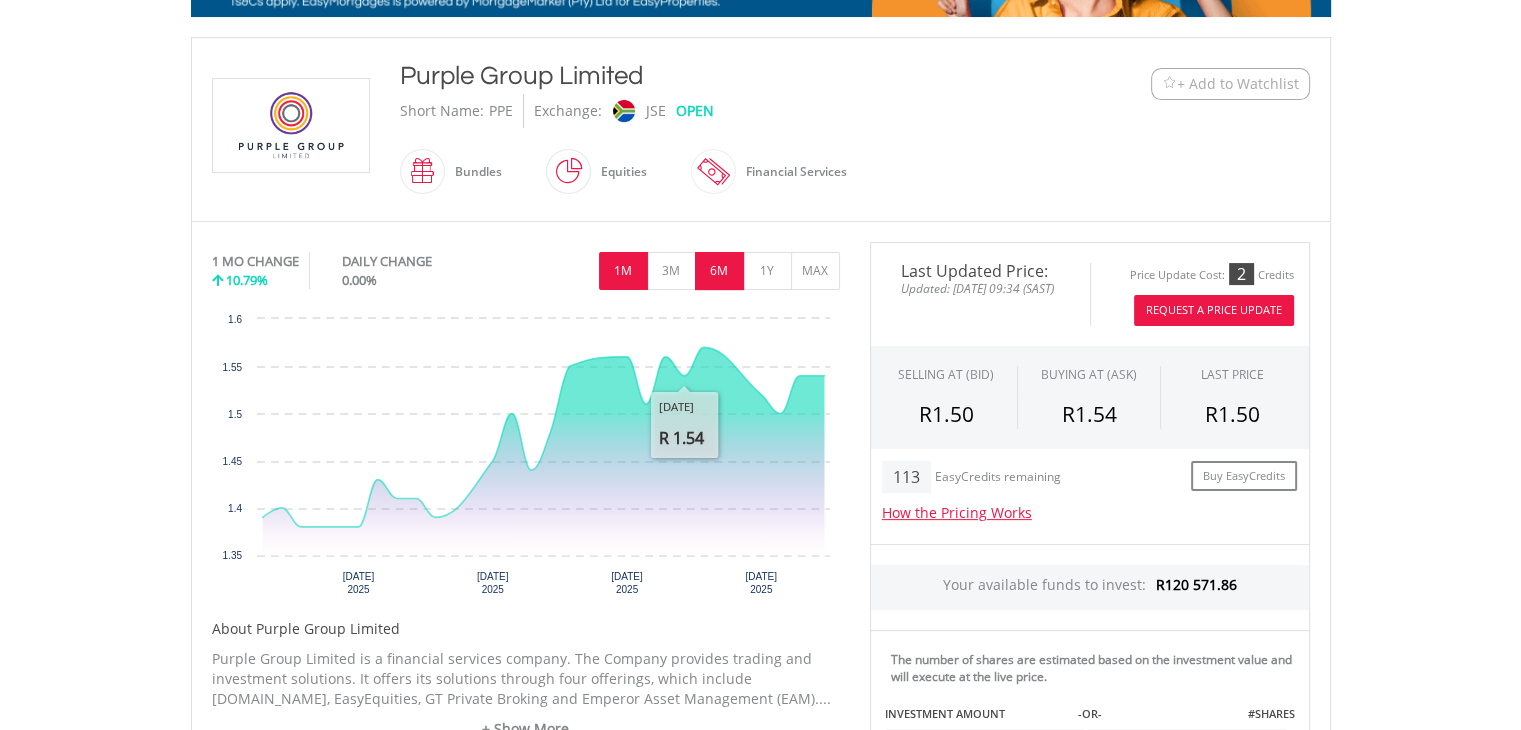 click on "6M" at bounding box center [719, 271] 